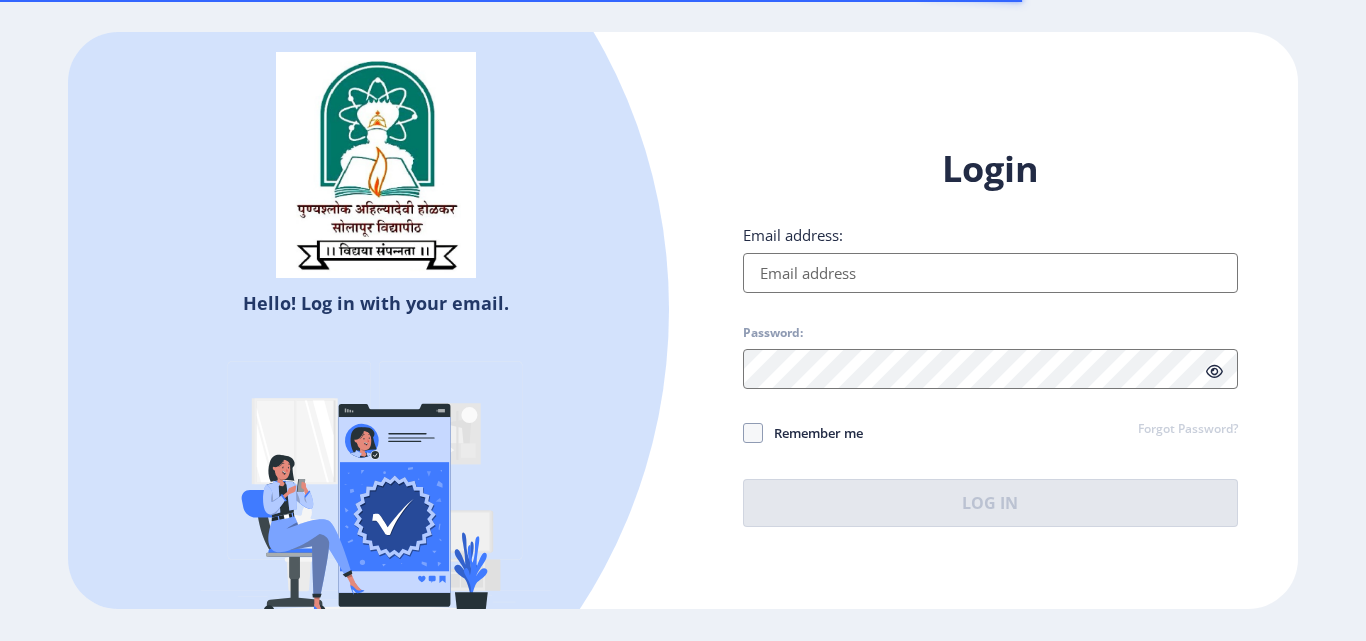 scroll, scrollTop: 0, scrollLeft: 0, axis: both 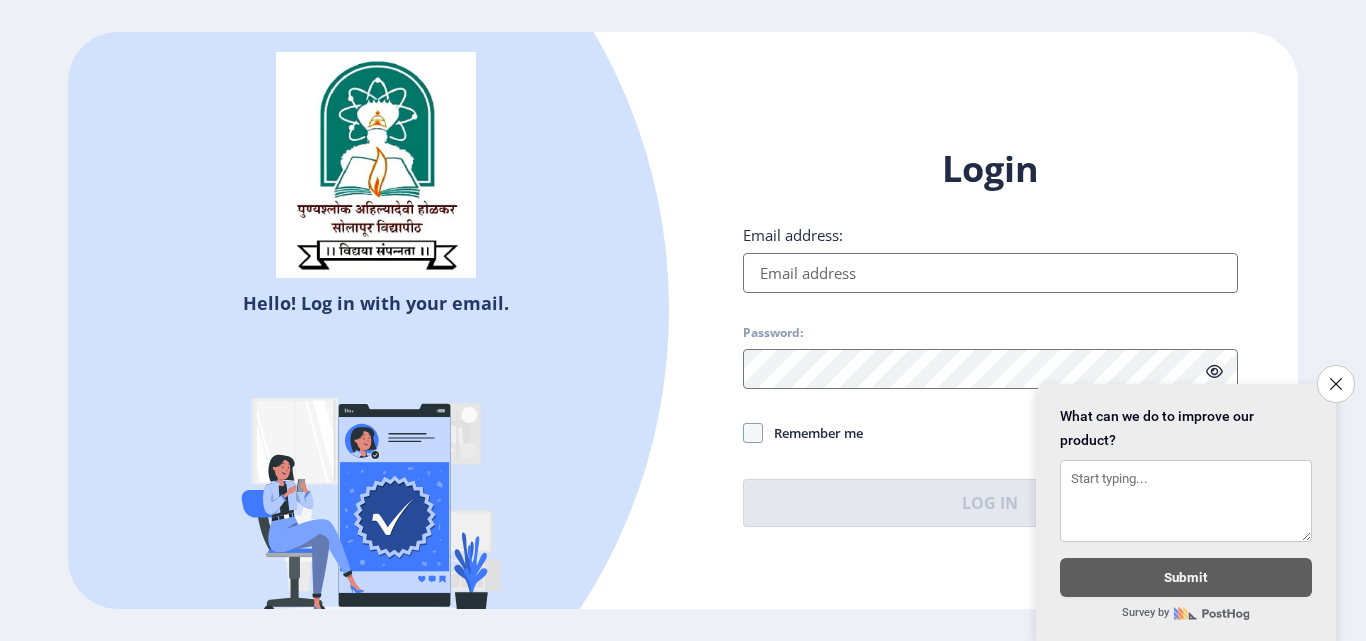 click on "Login Email address: Password: Remember me Forgot Password?  Log In" 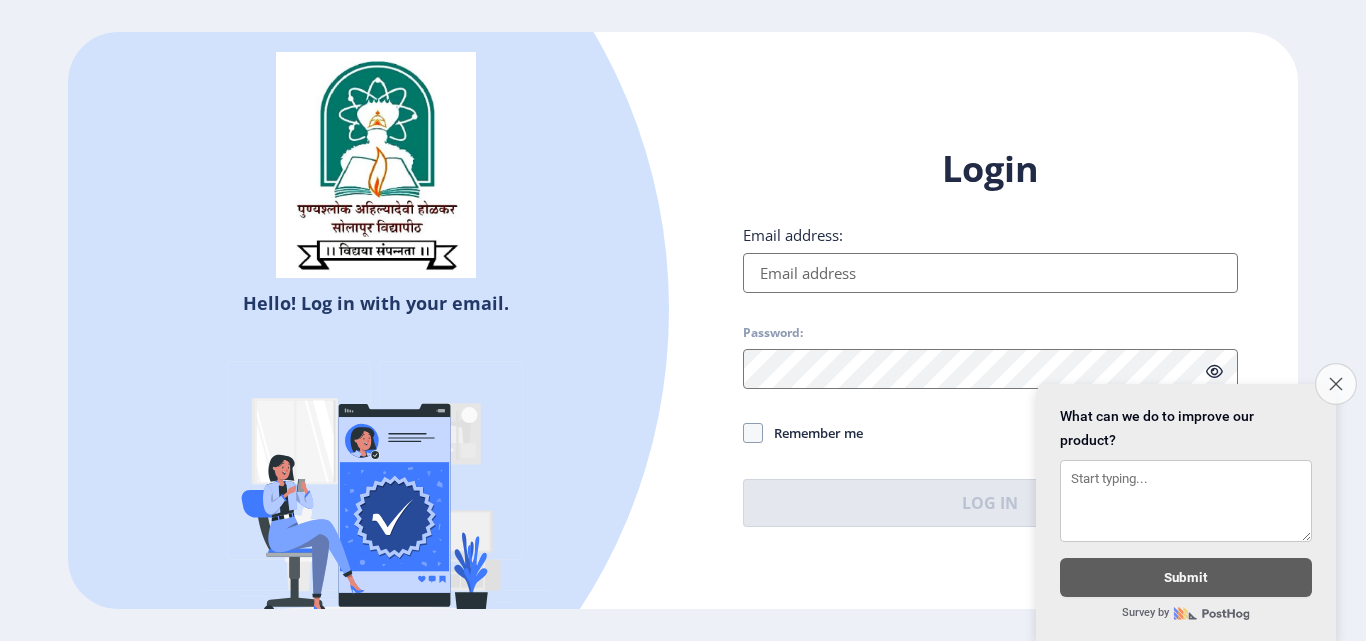 click on "Close survey" at bounding box center (1336, 384) 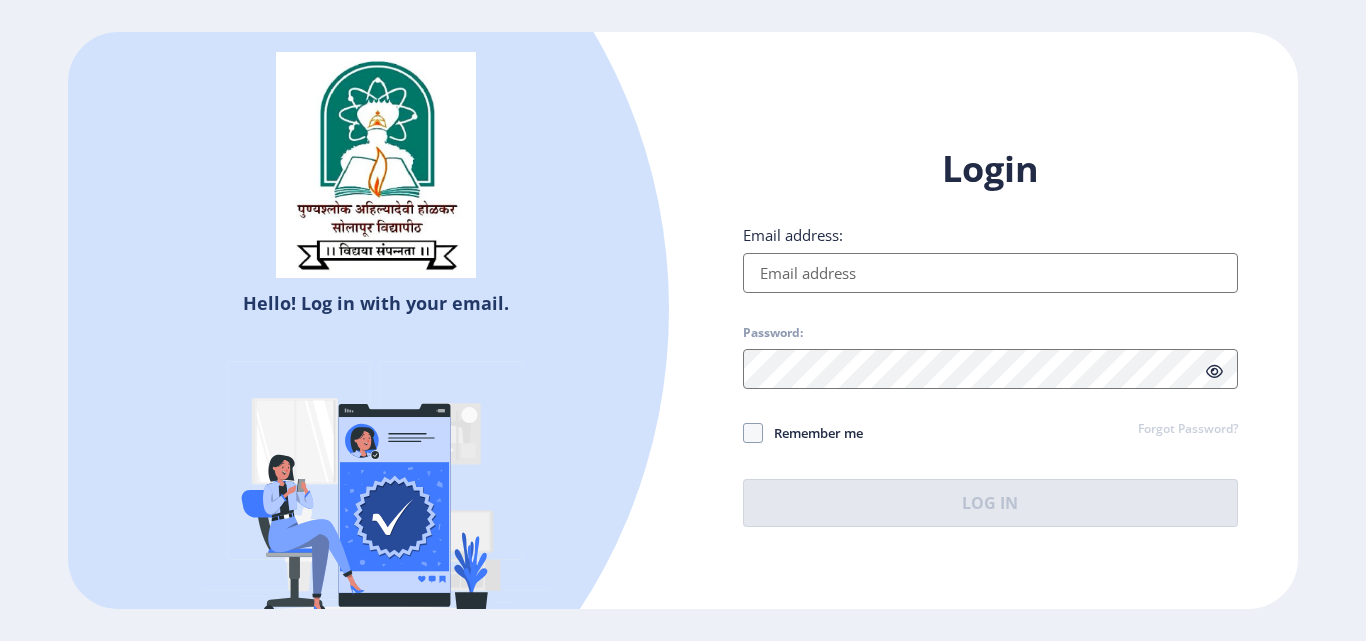 click on "Email address:" at bounding box center [990, 273] 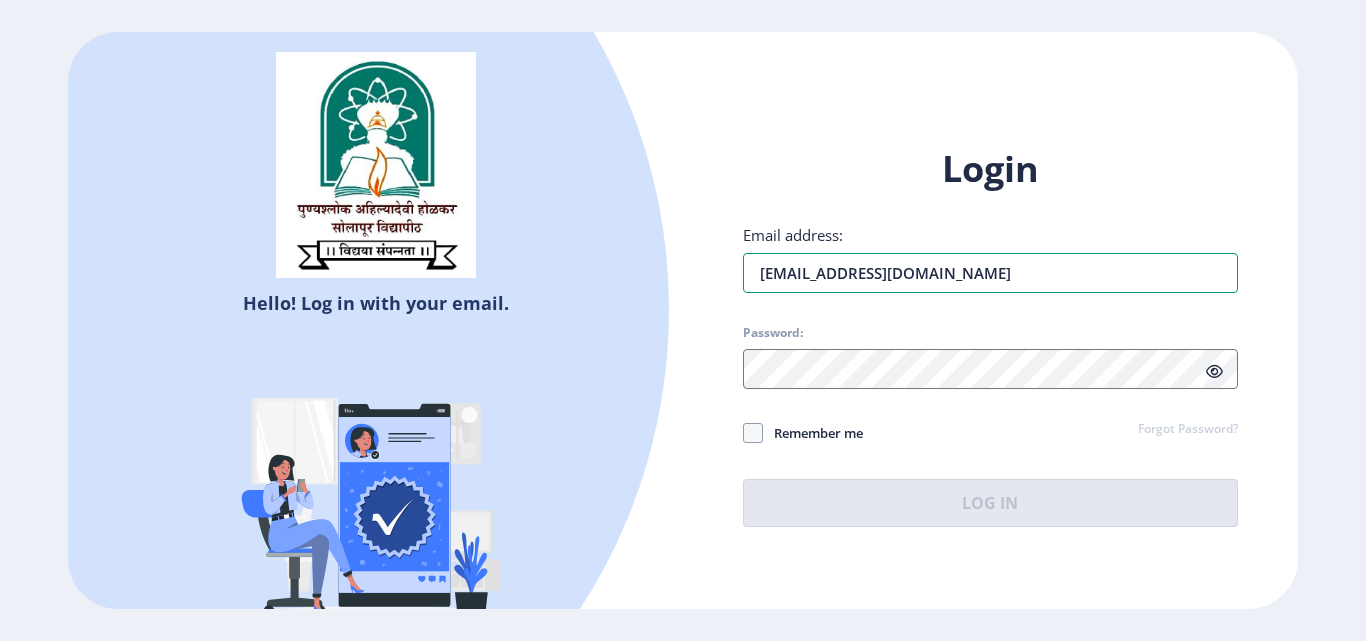 type on "[EMAIL_ADDRESS][DOMAIN_NAME]" 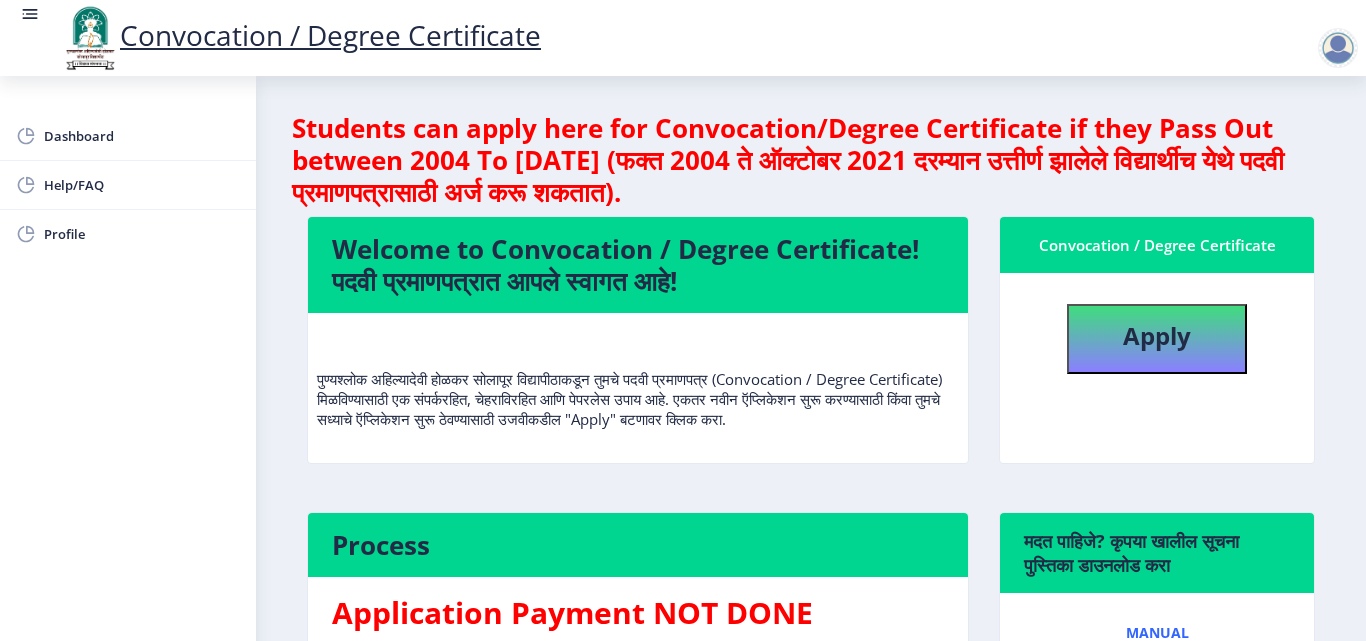 click 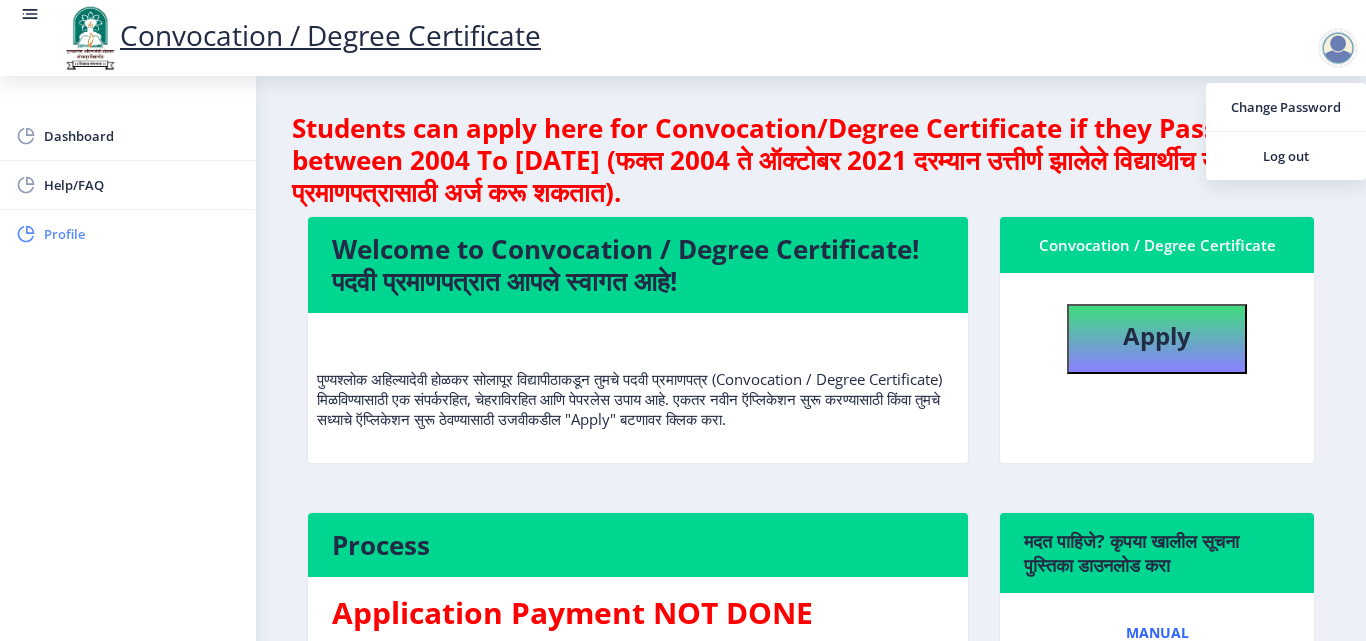 click on "Profile" 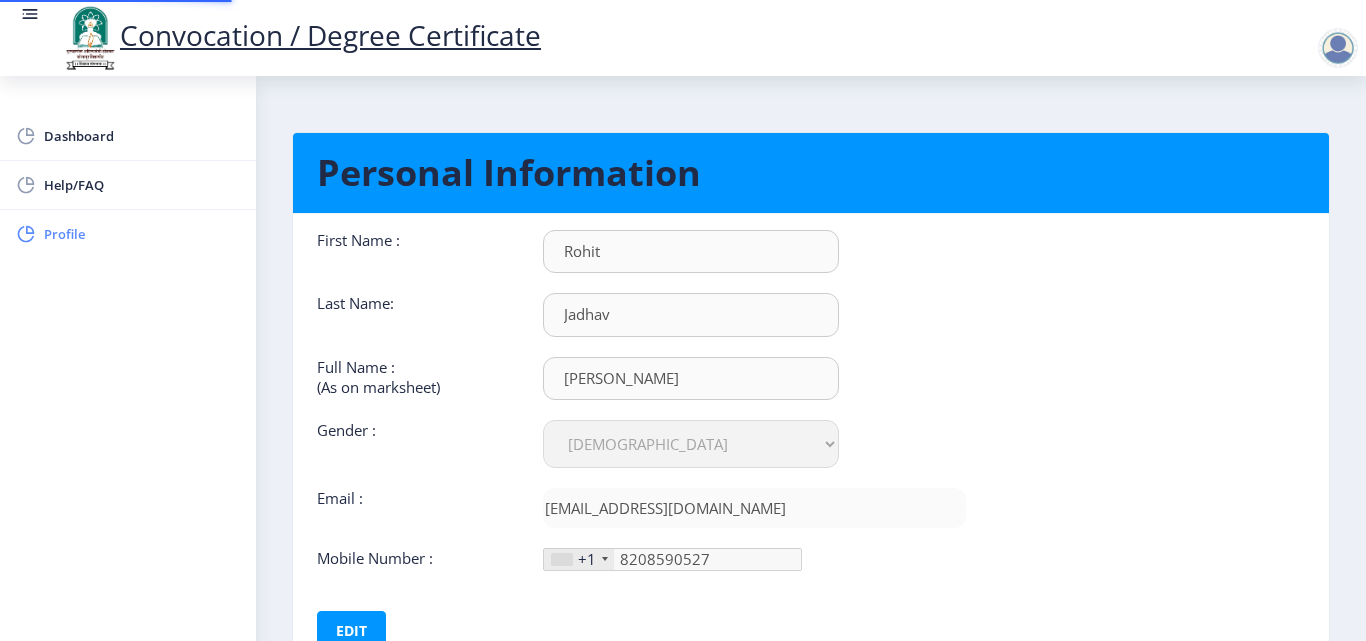 type on "[PHONE_NUMBER]" 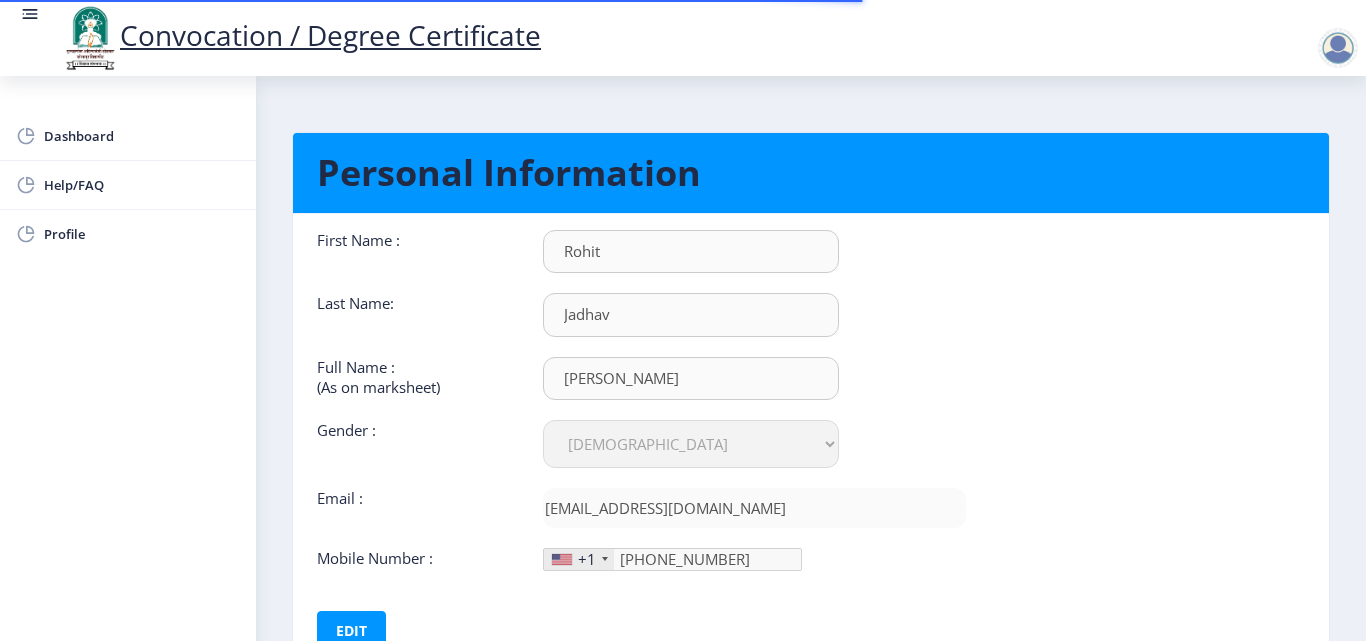 scroll, scrollTop: 150, scrollLeft: 0, axis: vertical 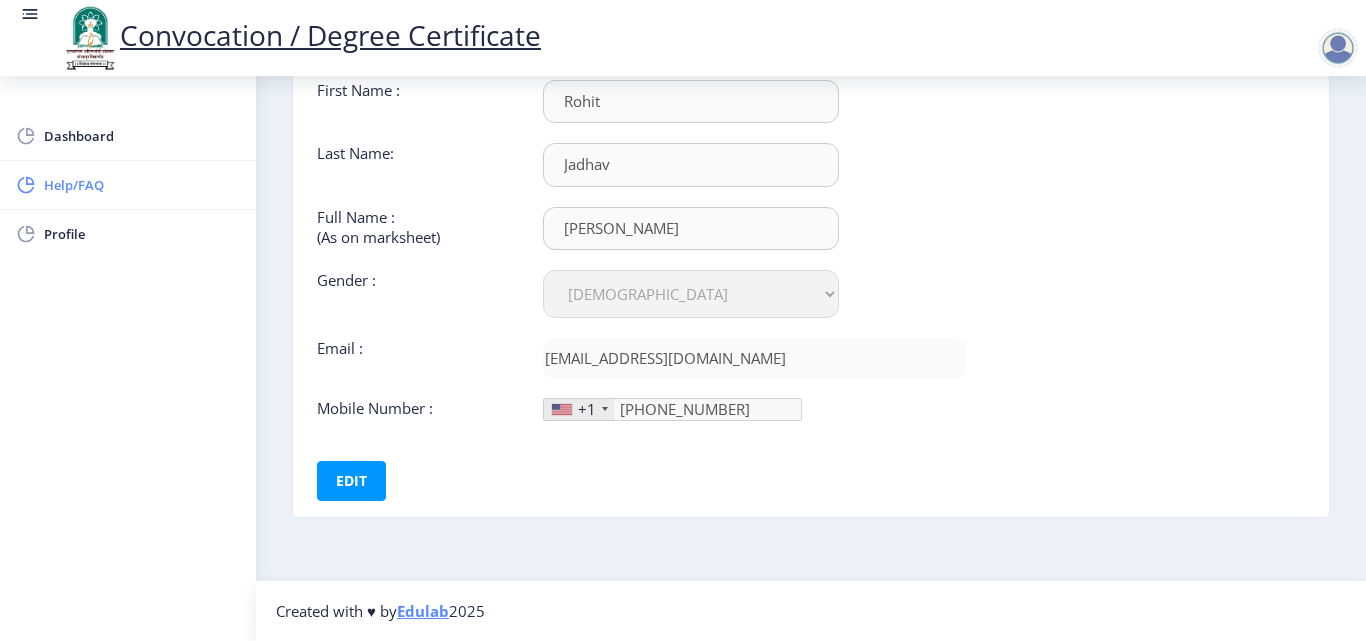 click on "Help/FAQ" 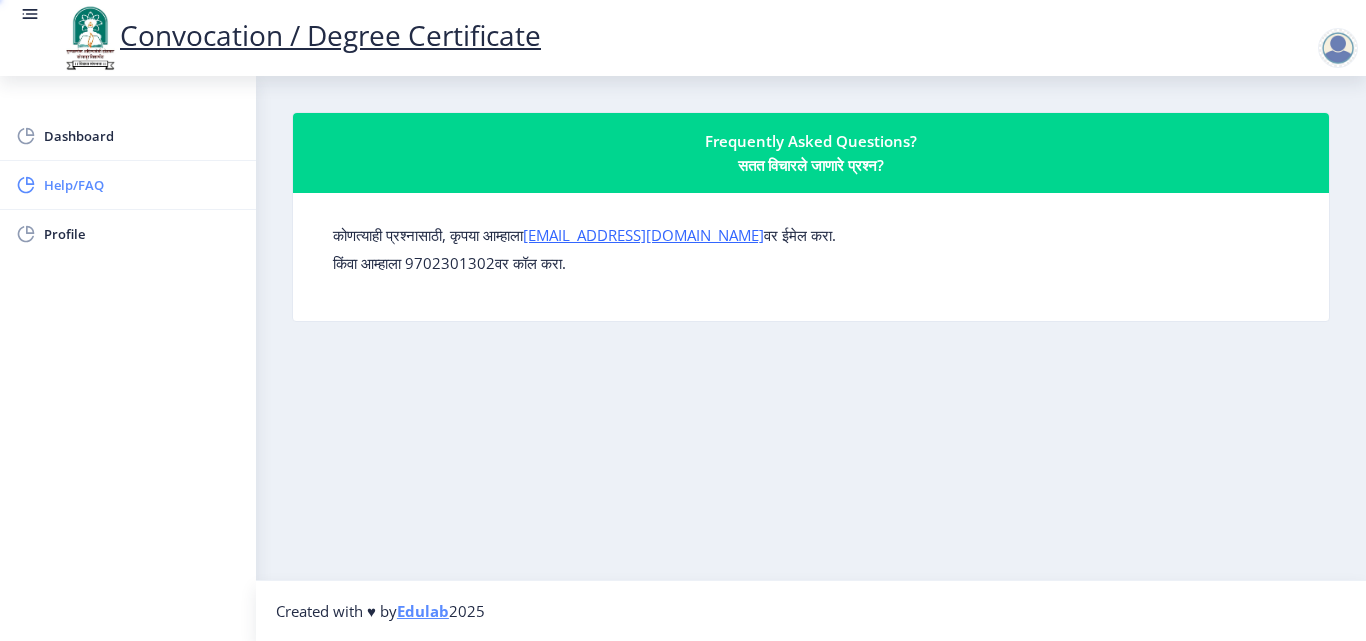 scroll, scrollTop: 0, scrollLeft: 0, axis: both 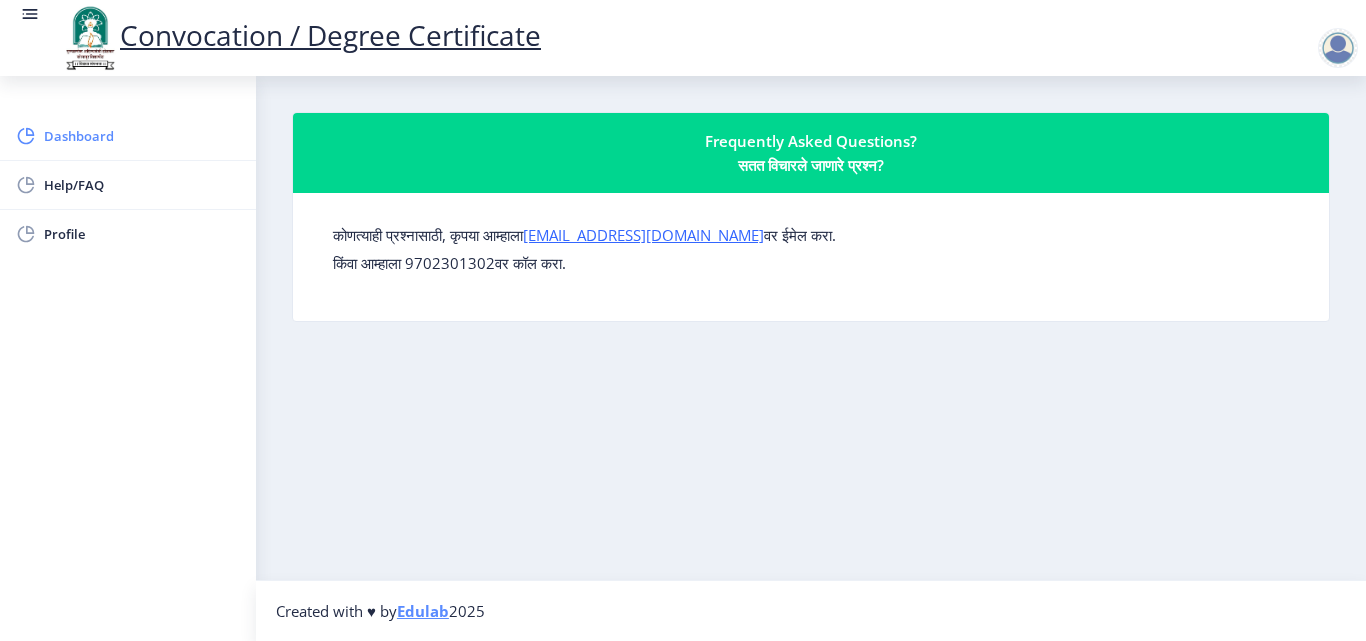 click on "Dashboard" 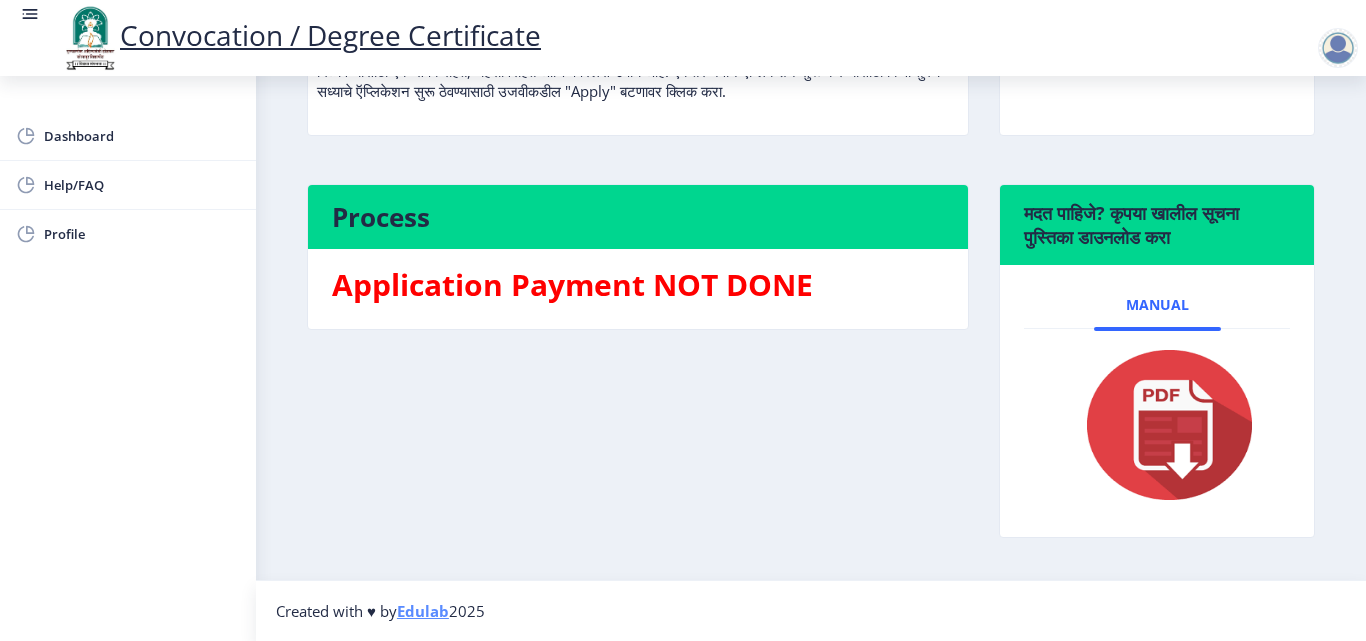 scroll, scrollTop: 0, scrollLeft: 0, axis: both 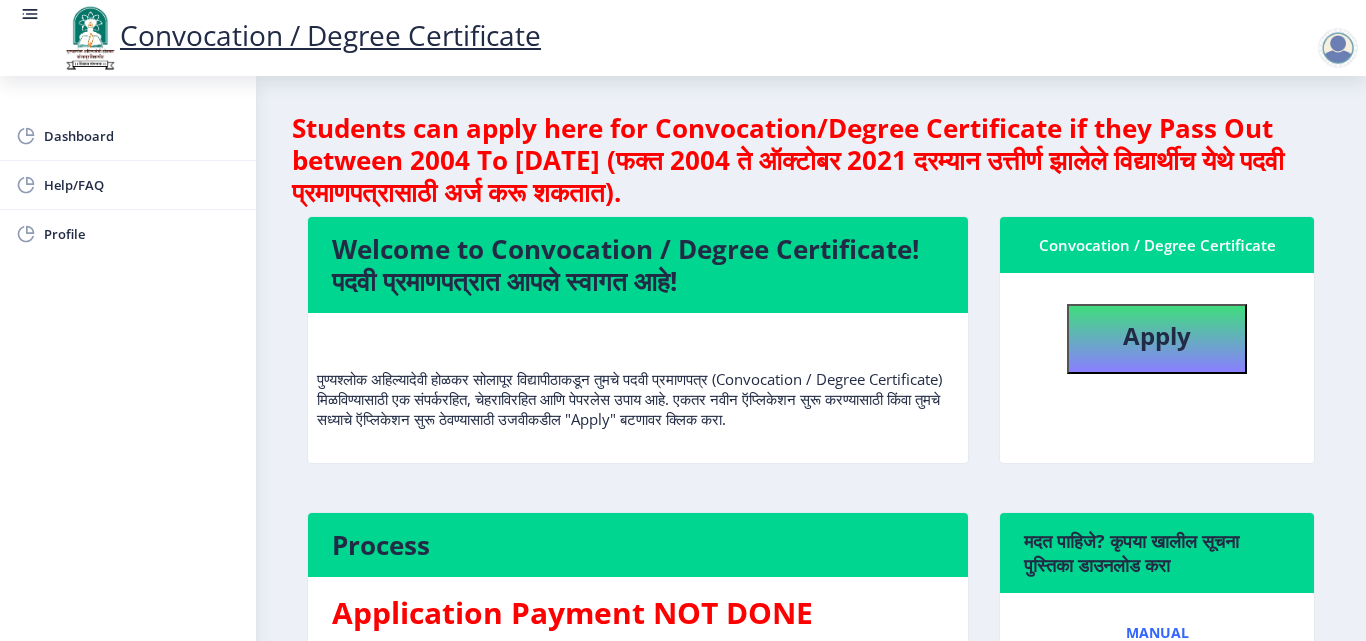 click 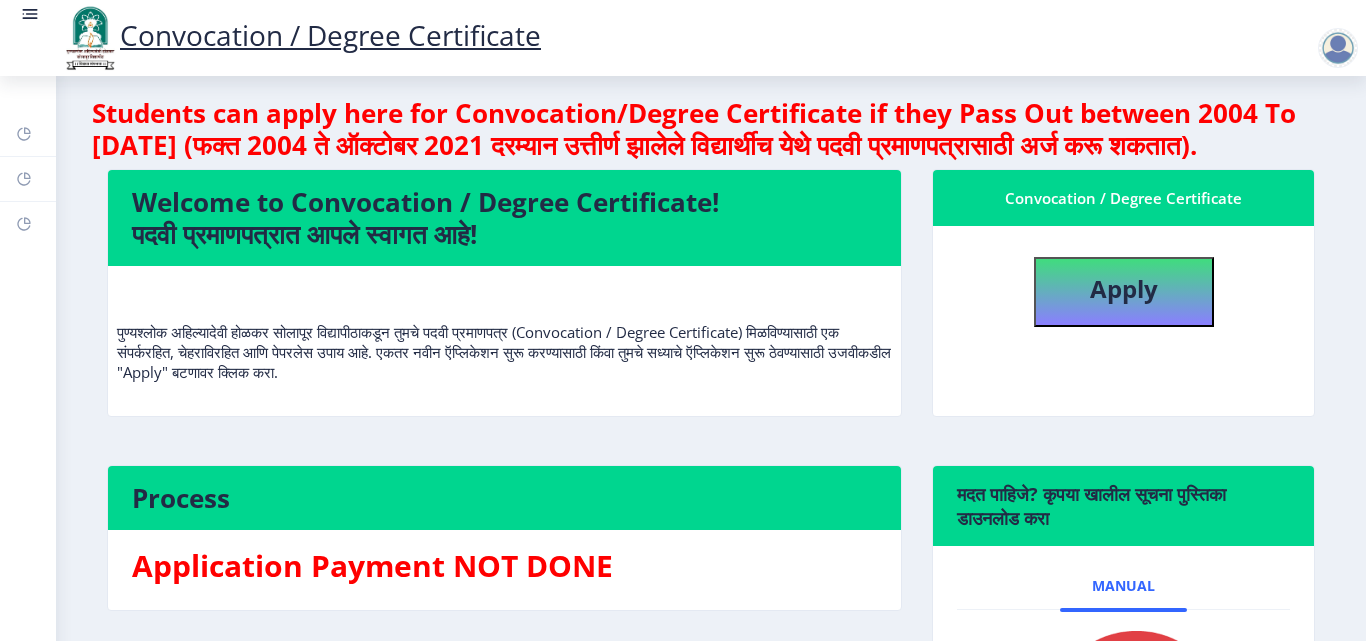 scroll, scrollTop: 0, scrollLeft: 0, axis: both 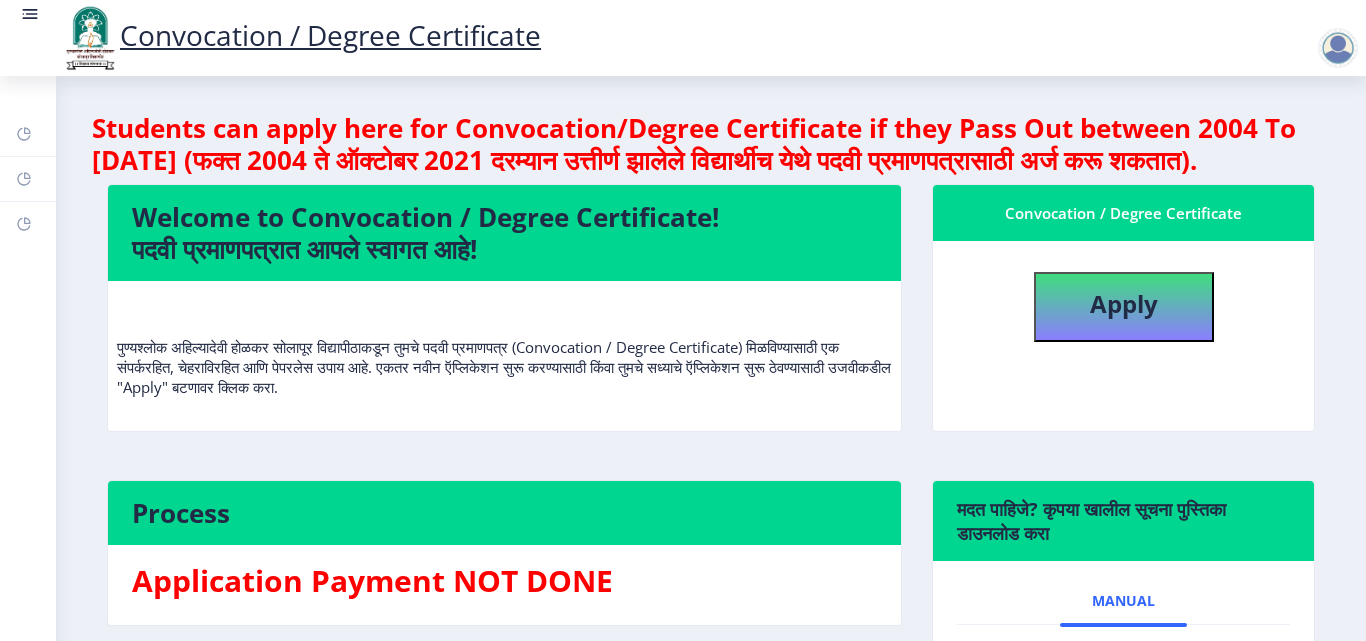 click 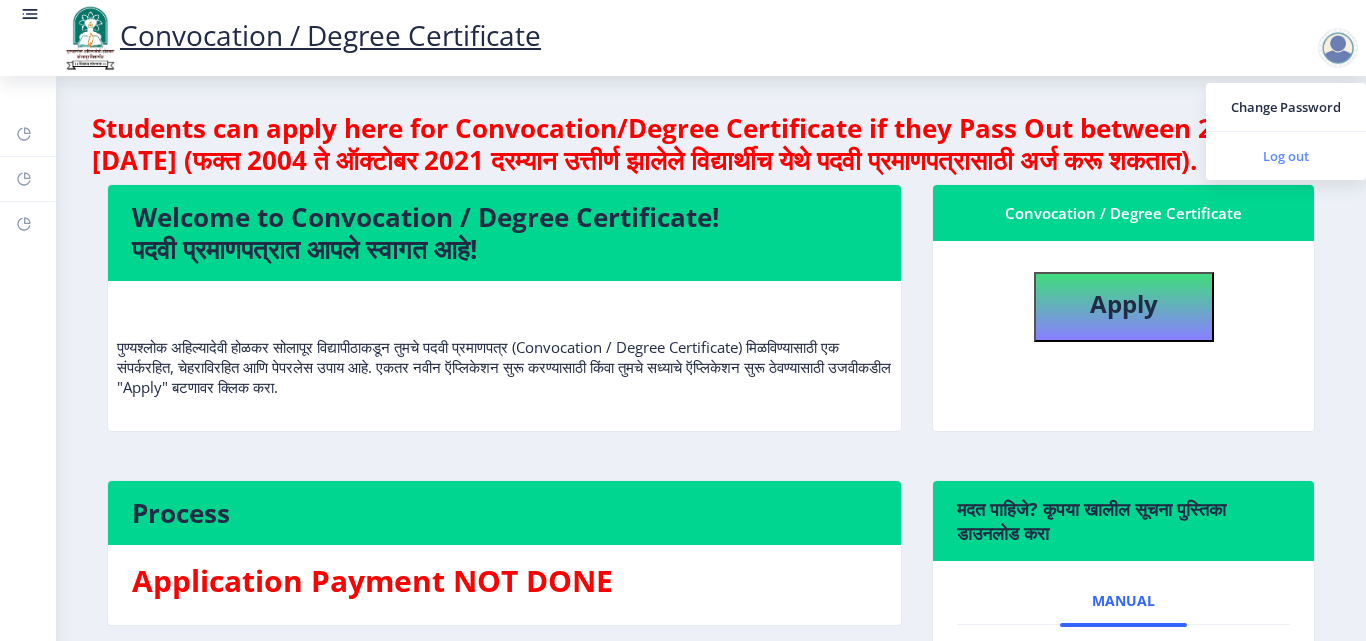 click on "Log out" at bounding box center (1286, 156) 